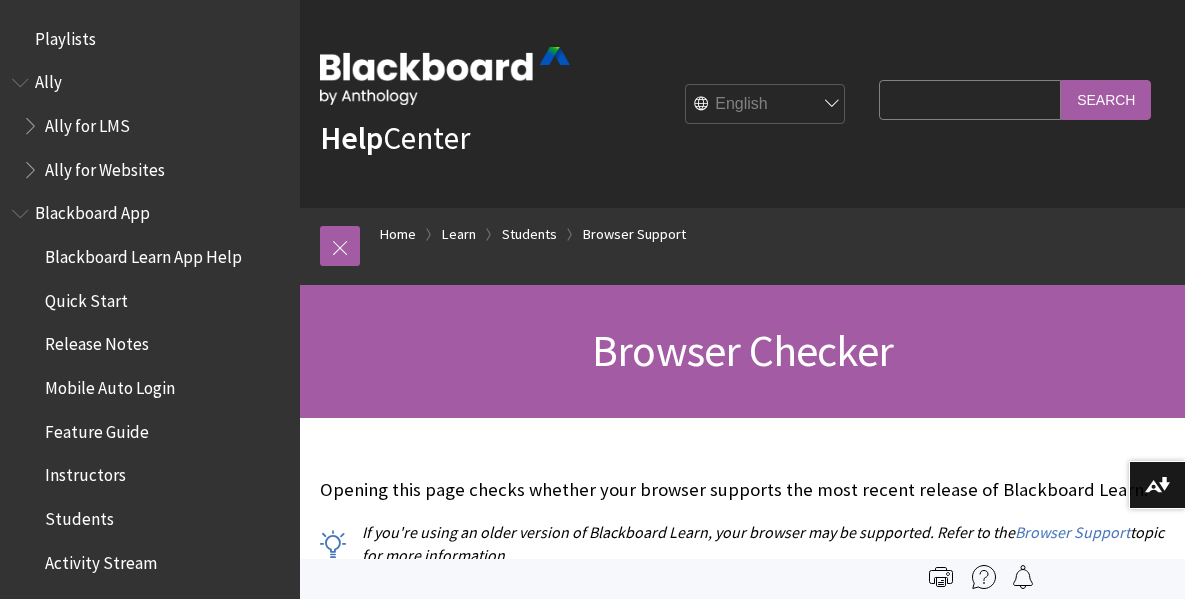 scroll, scrollTop: 0, scrollLeft: 0, axis: both 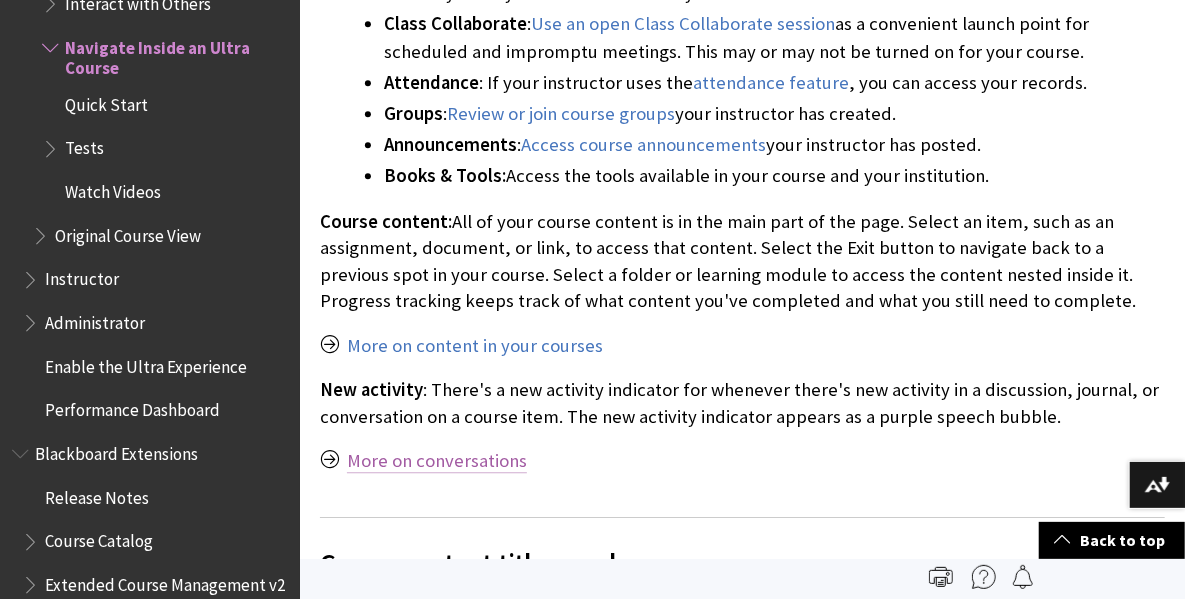 click on "More on conversations" at bounding box center [437, 461] 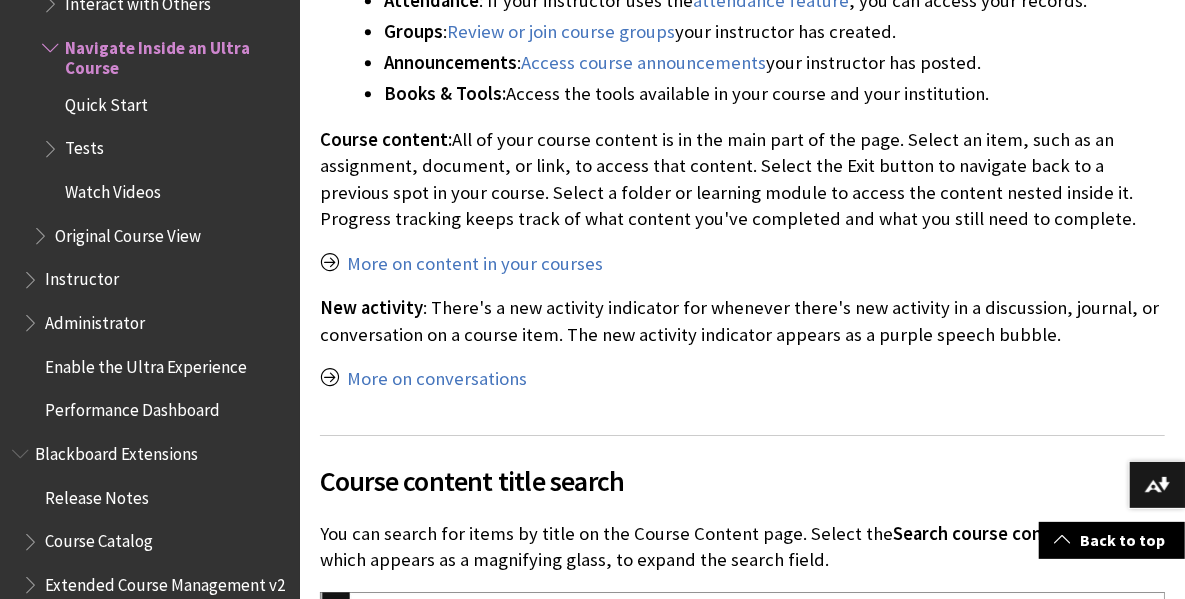 scroll, scrollTop: 2868, scrollLeft: 0, axis: vertical 